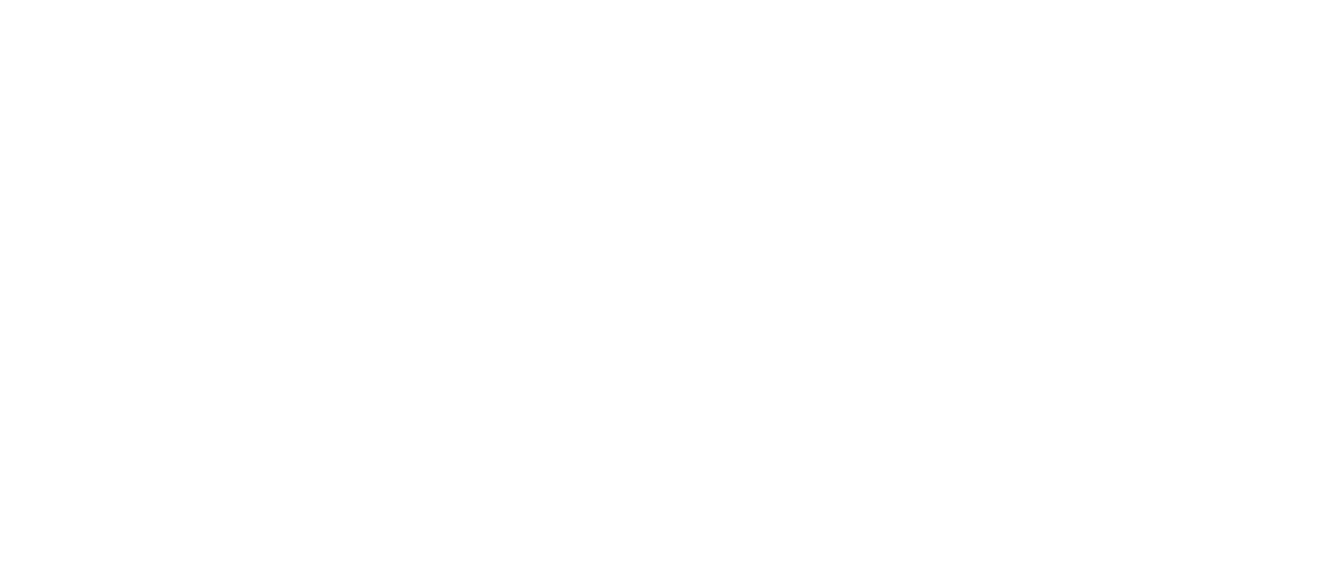 scroll, scrollTop: 0, scrollLeft: 0, axis: both 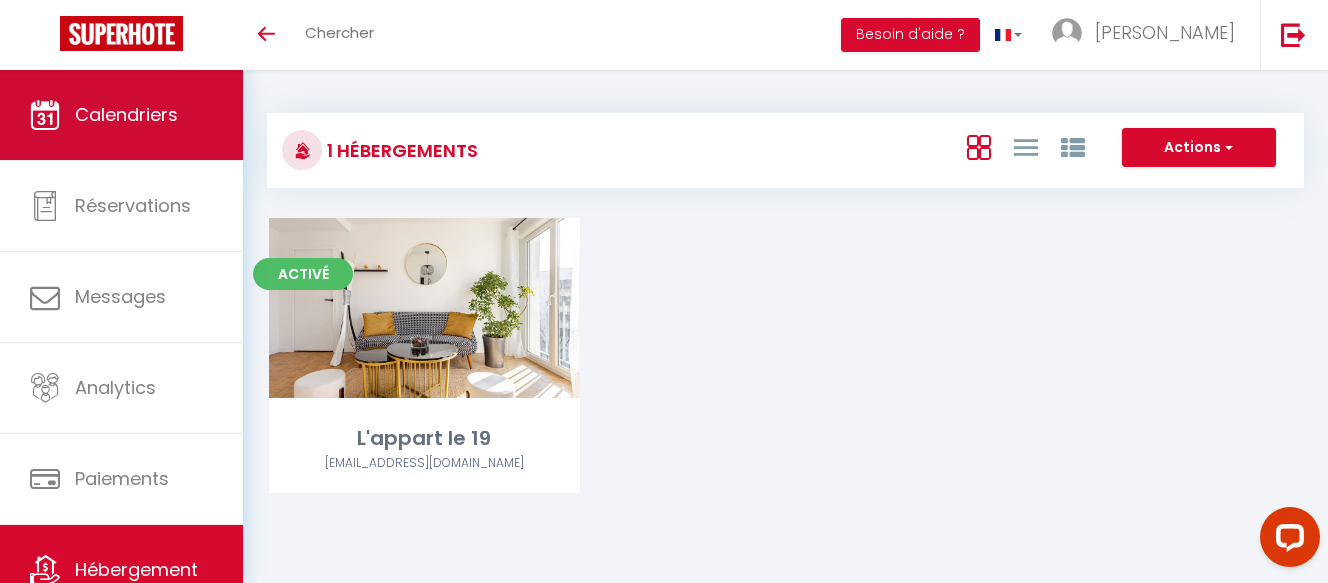 click on "Calendriers" at bounding box center (121, 115) 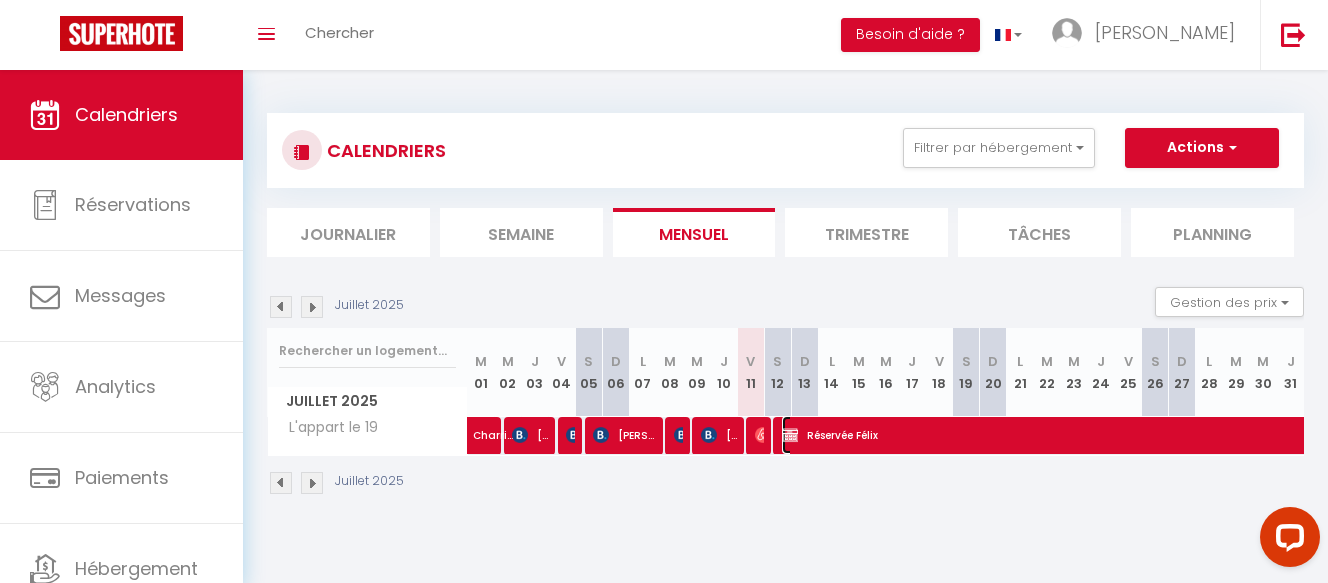 click on "Réservée Félix" at bounding box center [1265, 435] 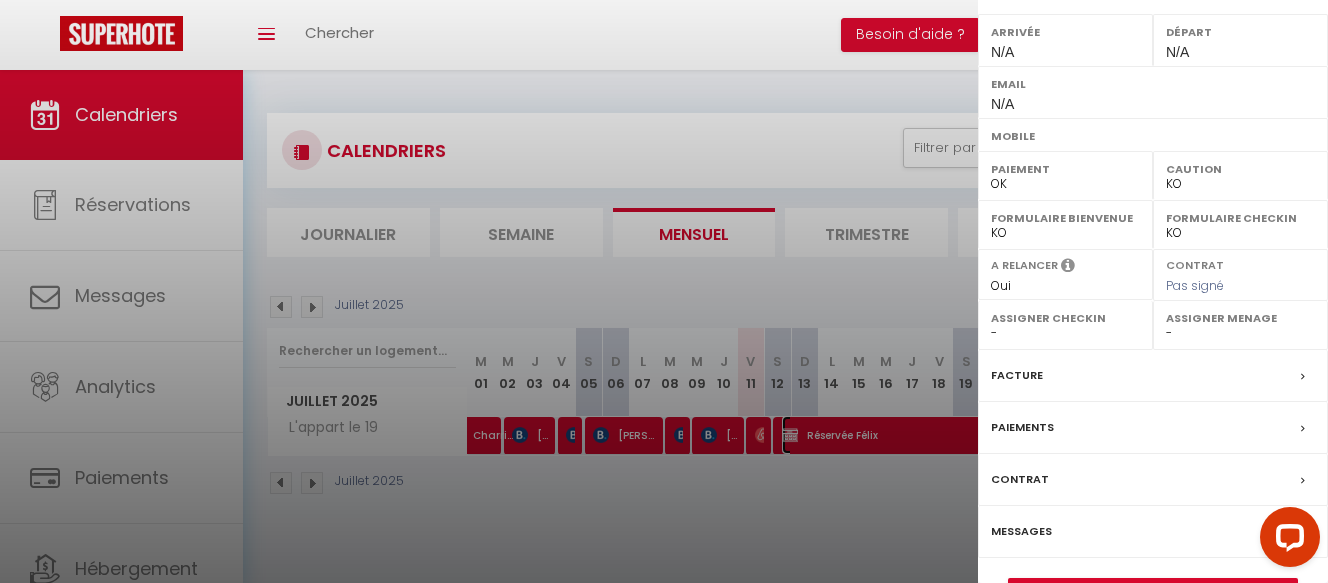 scroll, scrollTop: 268, scrollLeft: 0, axis: vertical 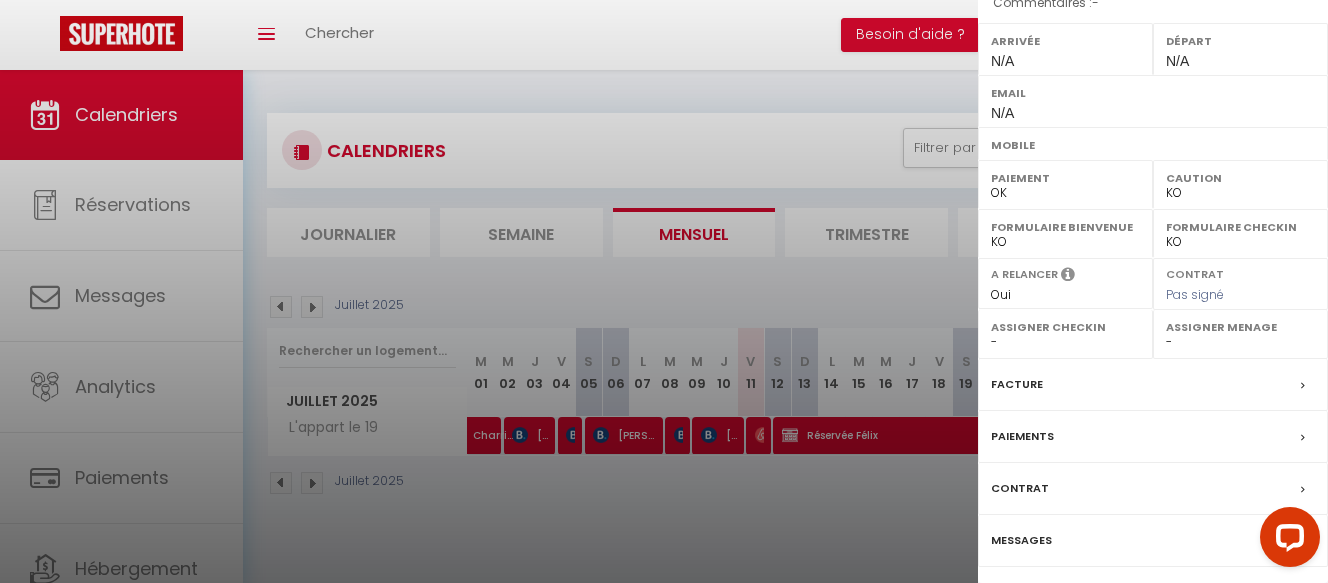 click on "Messages" at bounding box center [1021, 540] 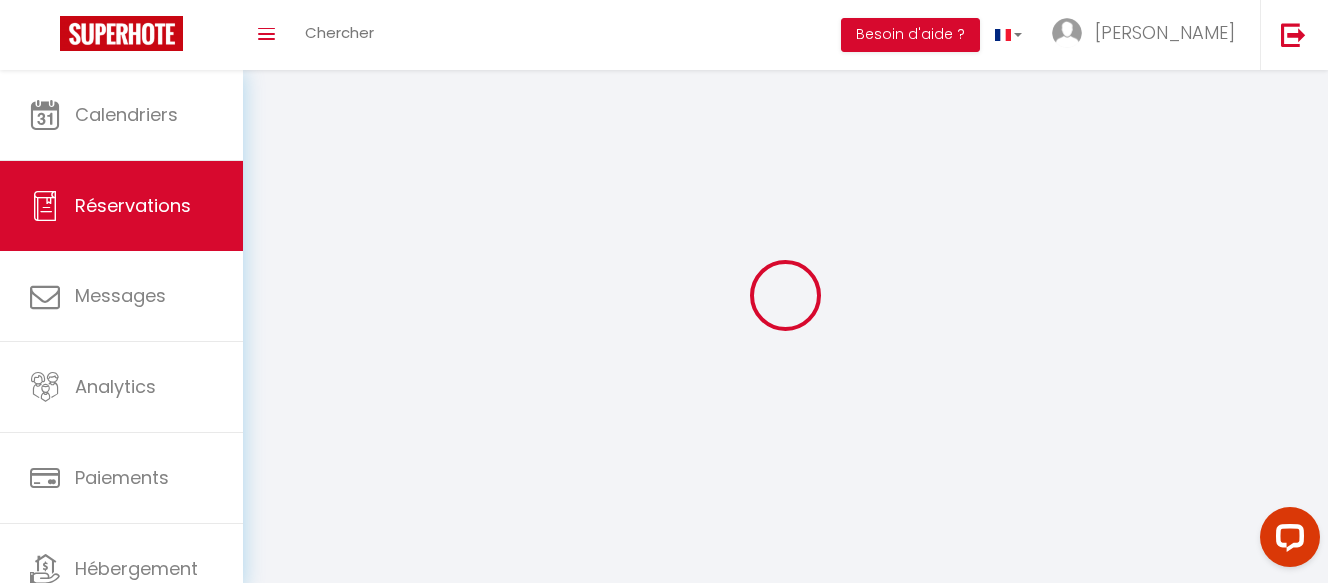 select 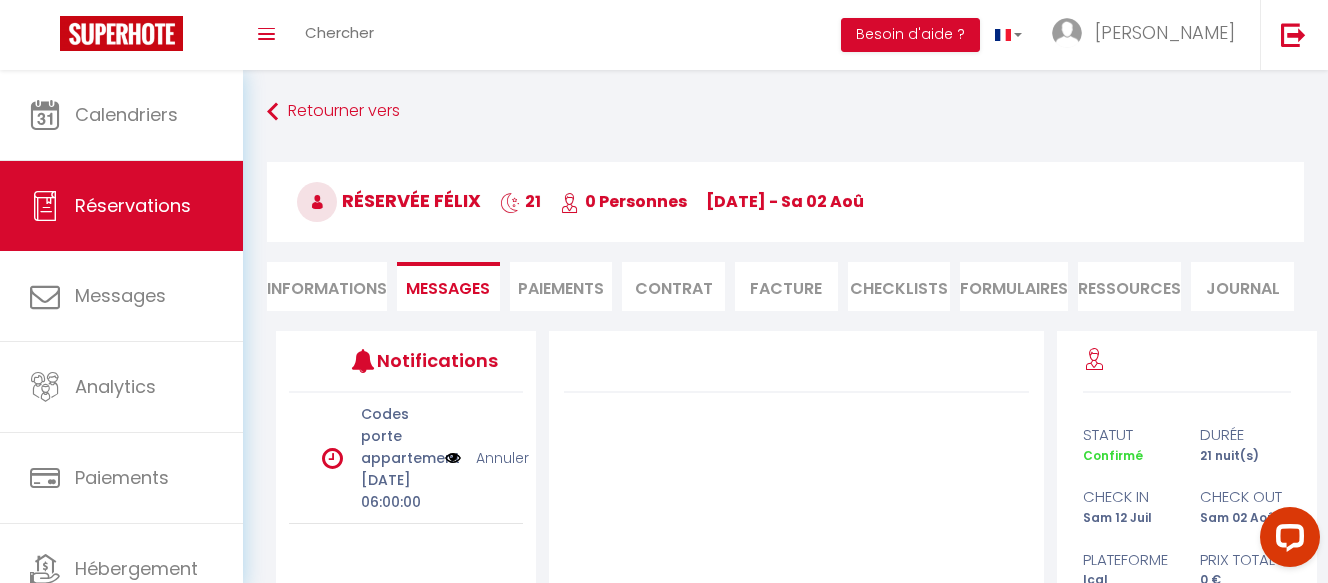 click at bounding box center (332, 458) 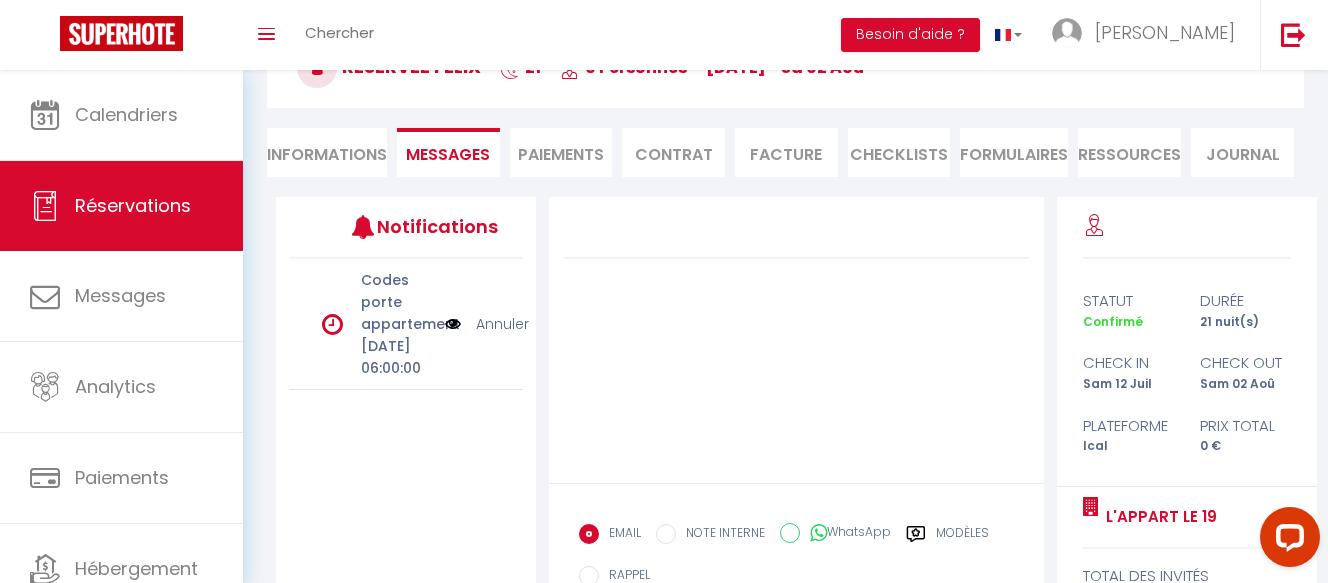 scroll, scrollTop: 127, scrollLeft: 0, axis: vertical 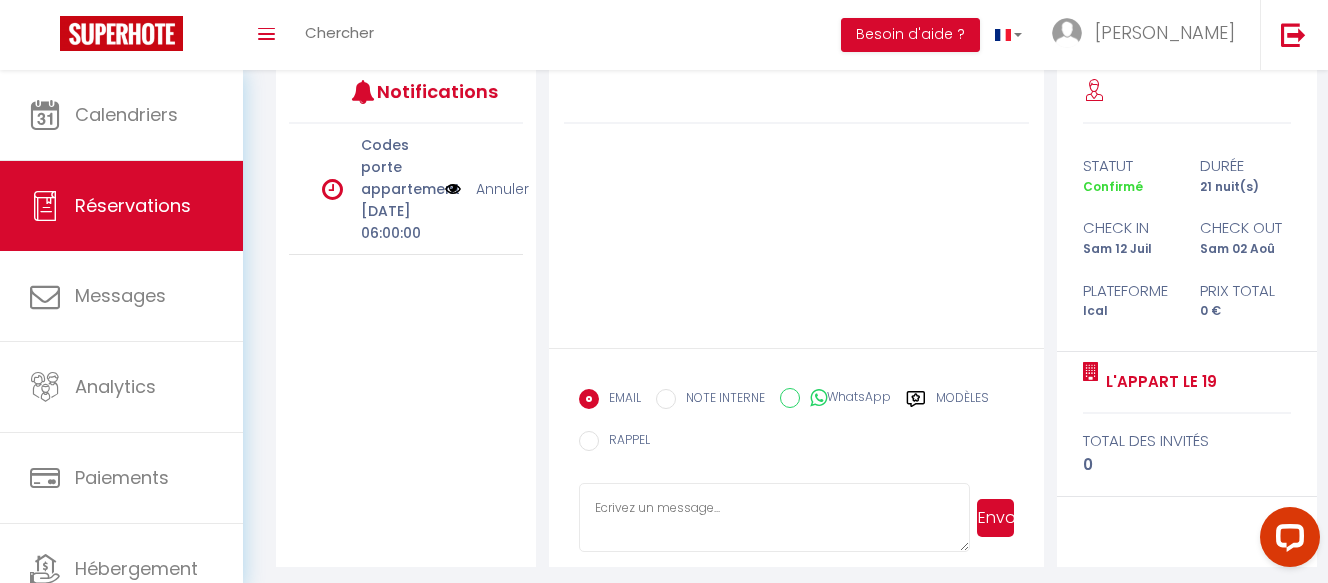 click on "Modèles" at bounding box center (947, 405) 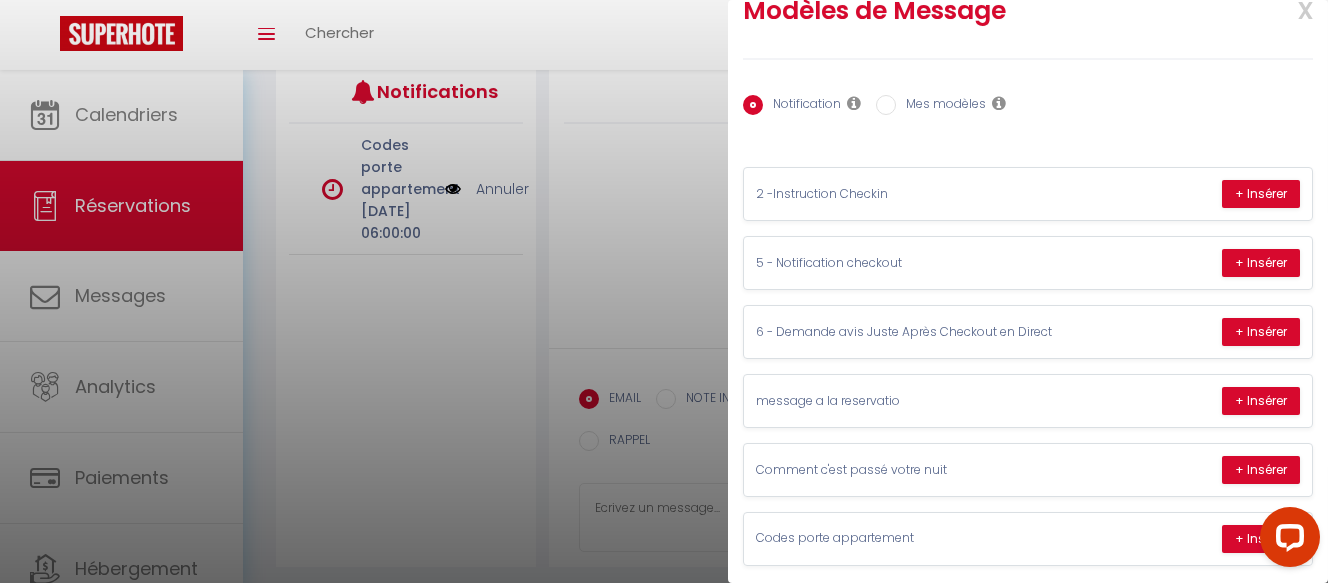 scroll, scrollTop: 51, scrollLeft: 0, axis: vertical 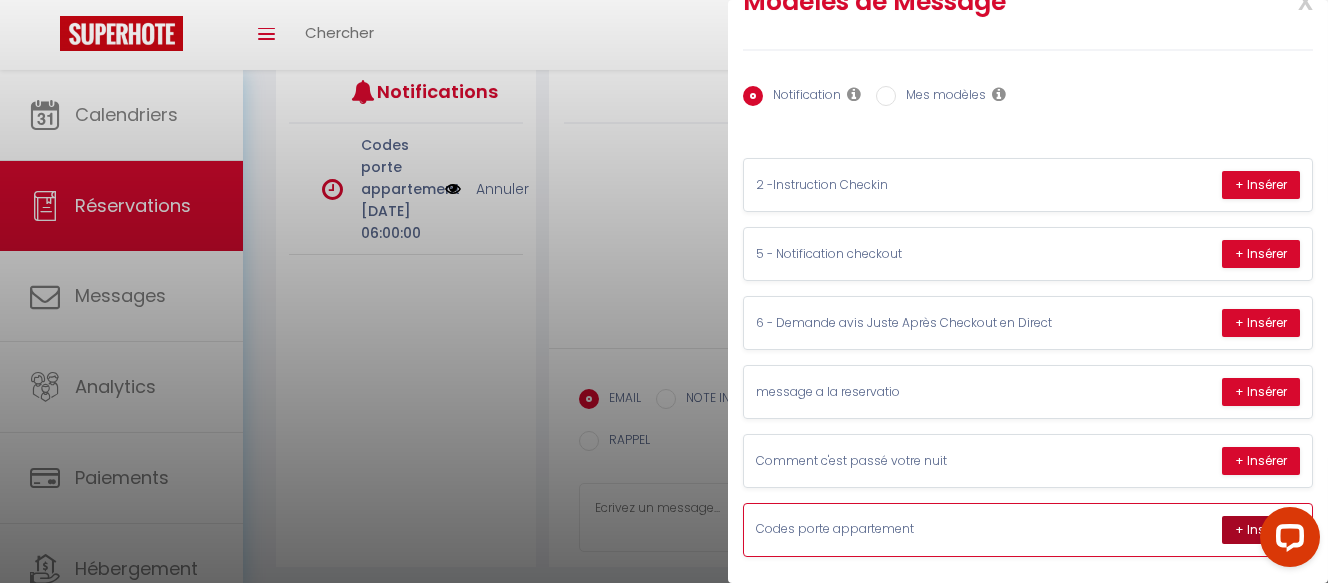 click on "+ Insérer" at bounding box center [1261, 530] 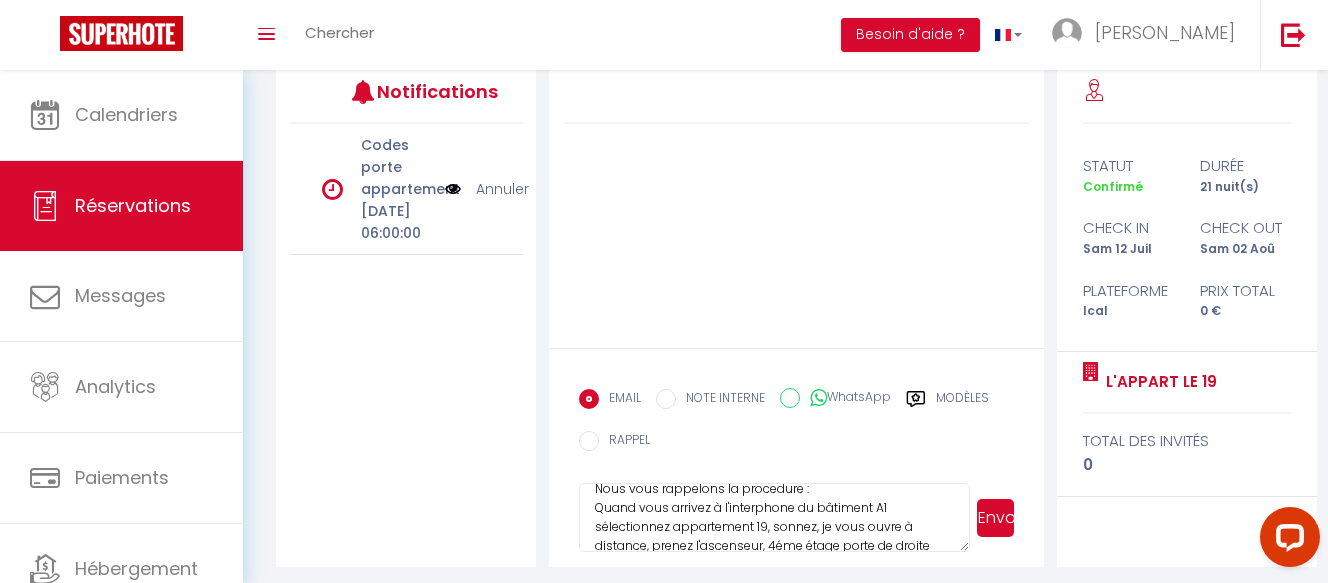 scroll, scrollTop: 188, scrollLeft: 0, axis: vertical 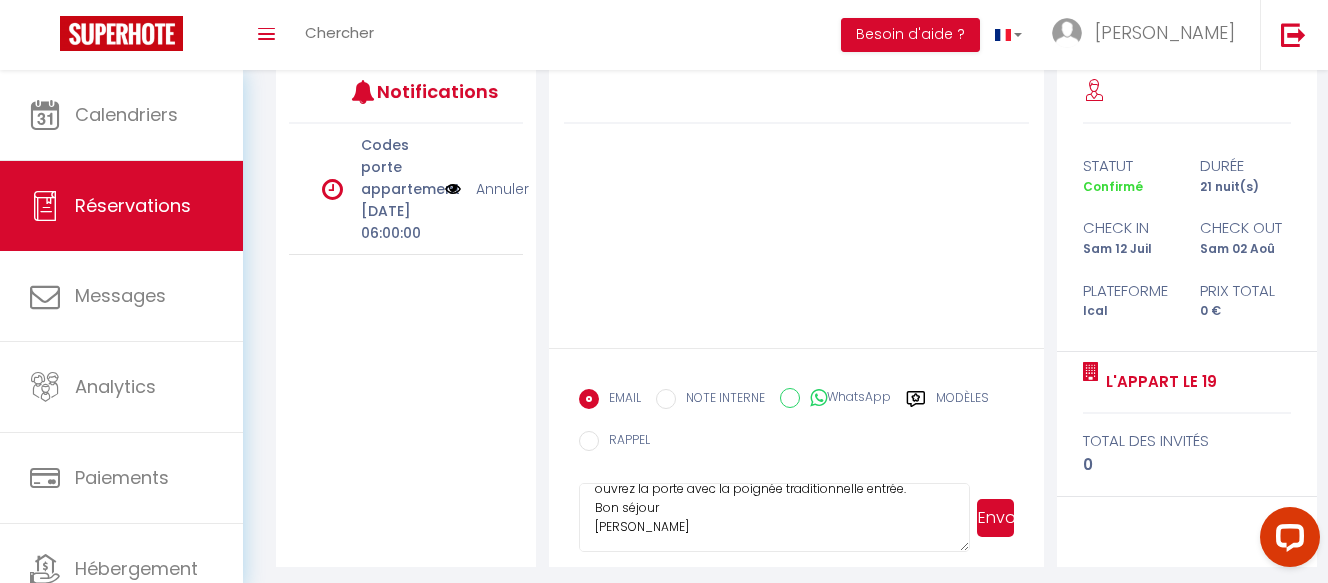 drag, startPoint x: 590, startPoint y: 505, endPoint x: 647, endPoint y: 540, distance: 66.88796 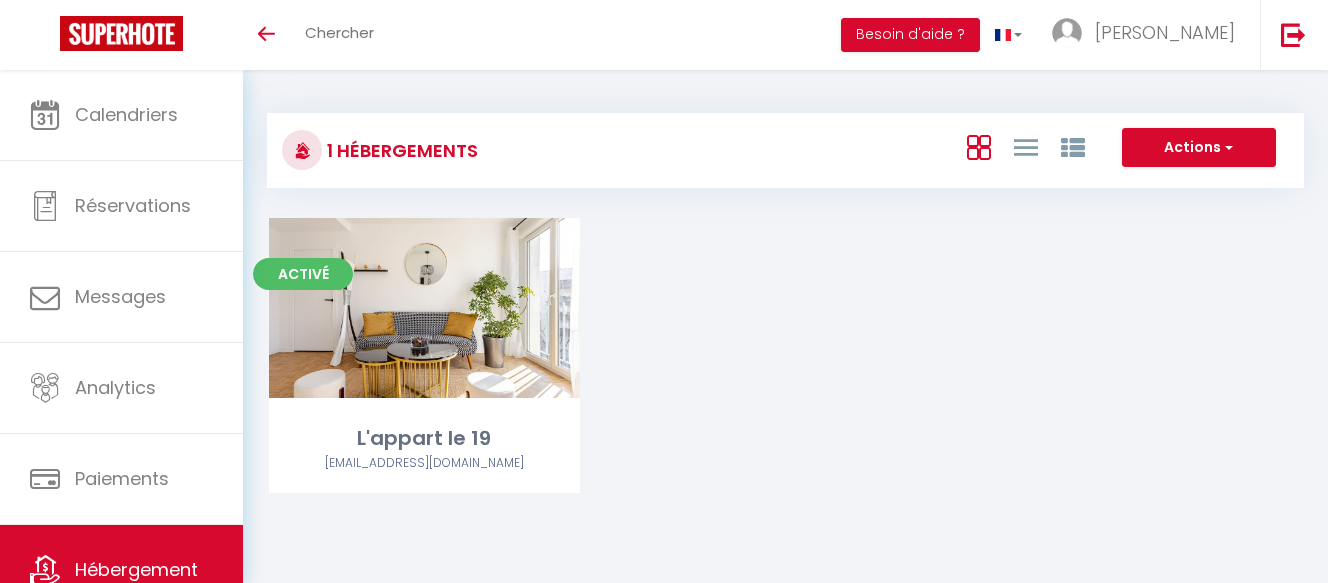 scroll, scrollTop: 0, scrollLeft: 0, axis: both 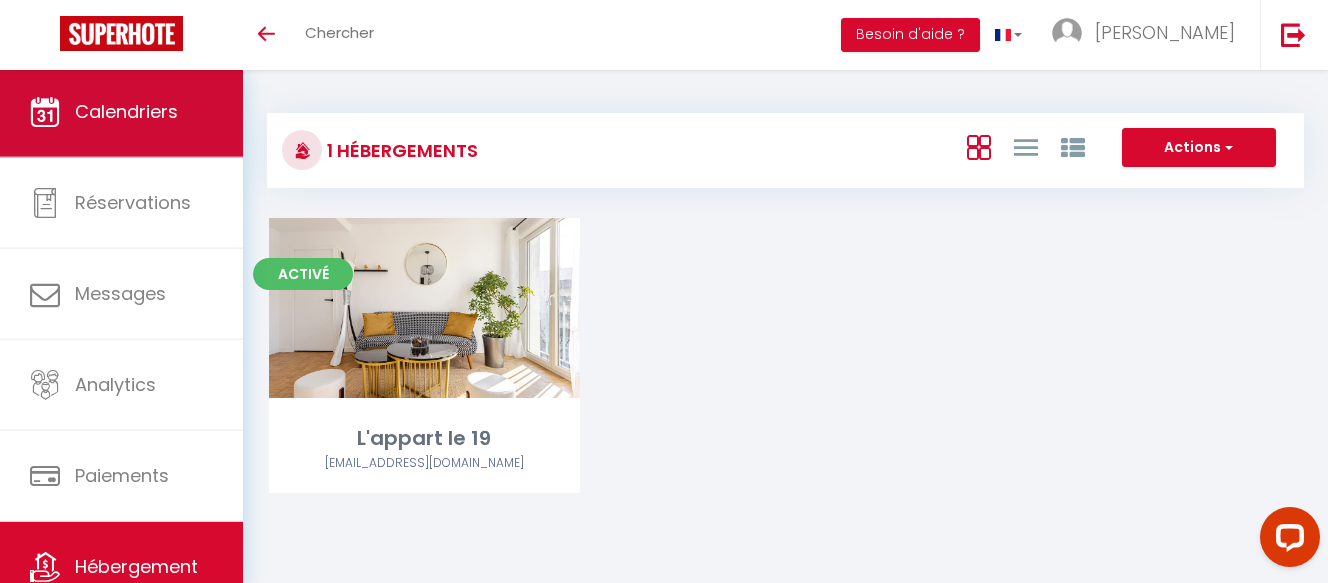 click on "Calendriers" at bounding box center (126, 111) 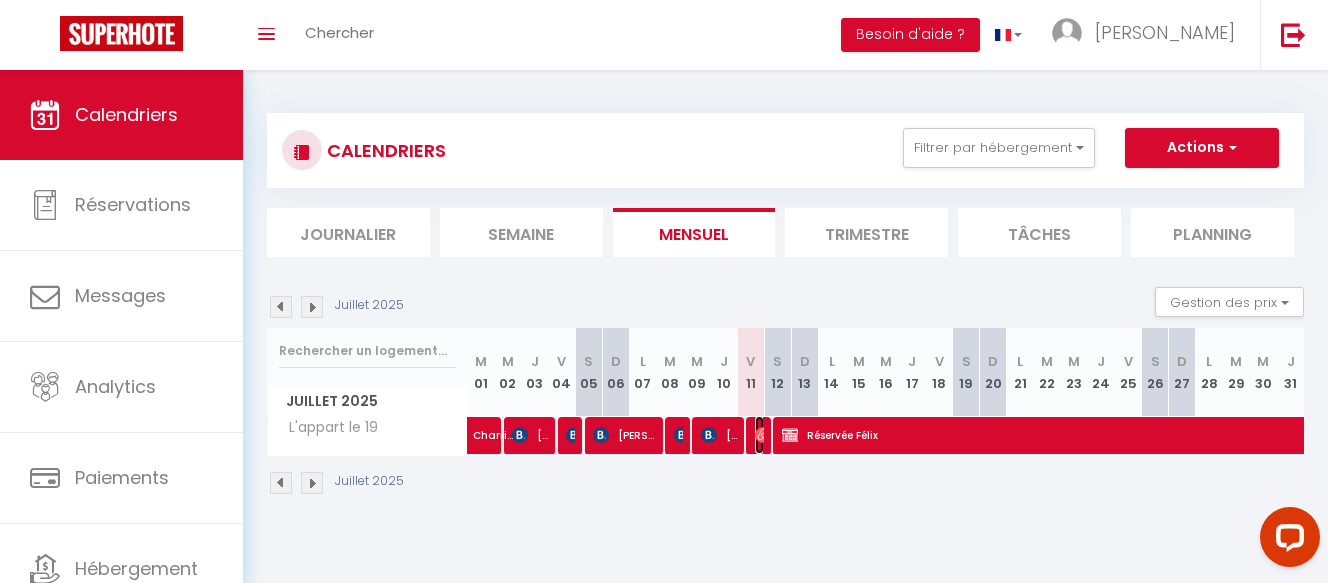 click on "[PERSON_NAME]" at bounding box center (759, 435) 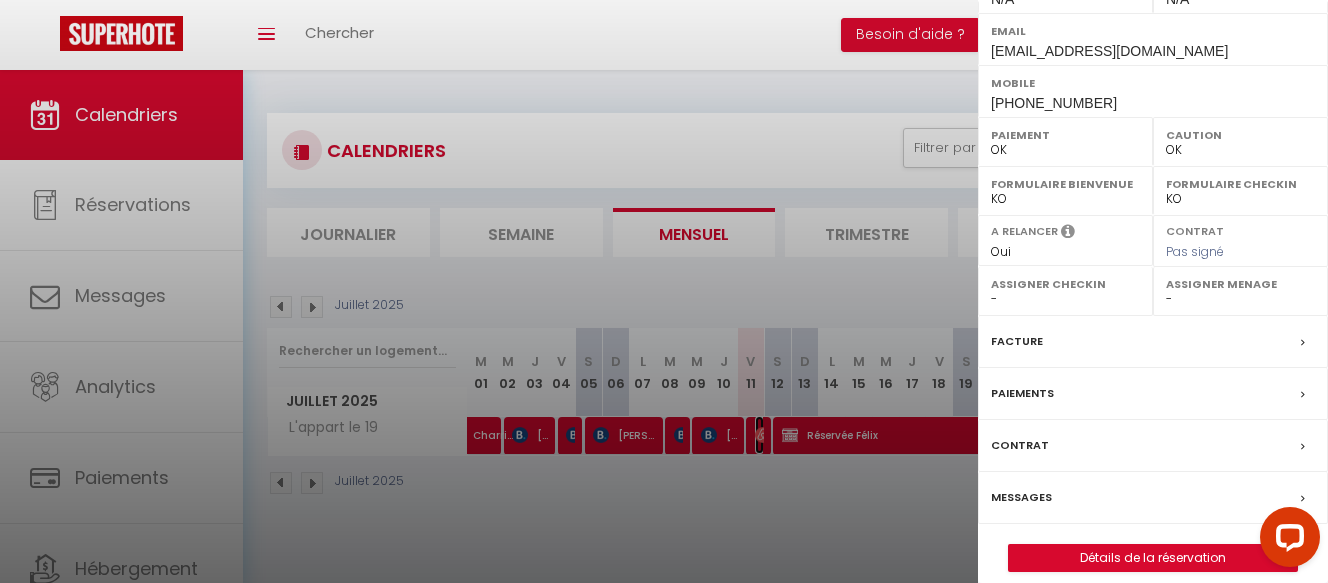 scroll, scrollTop: 346, scrollLeft: 0, axis: vertical 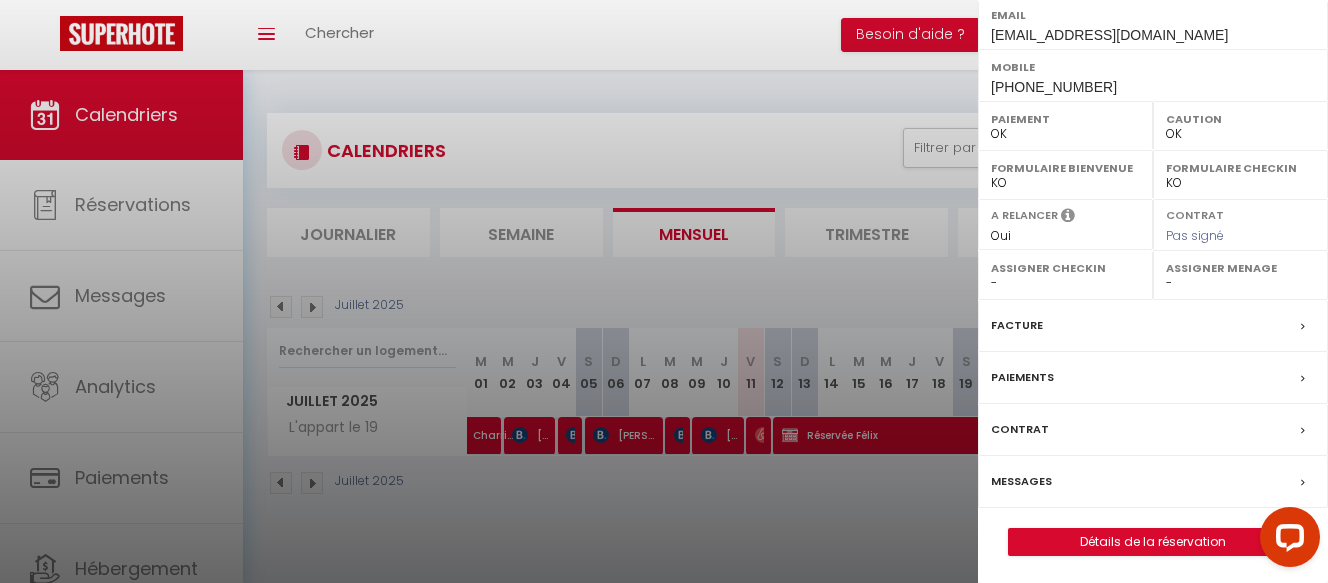click on "Messages" at bounding box center [1153, 482] 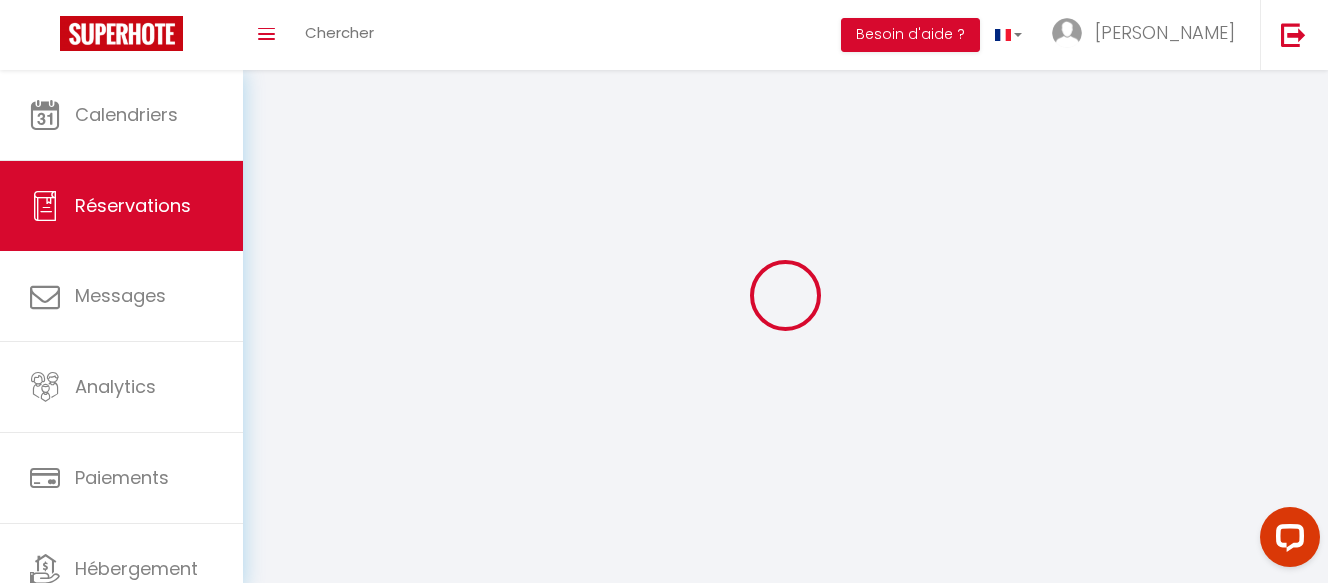 select 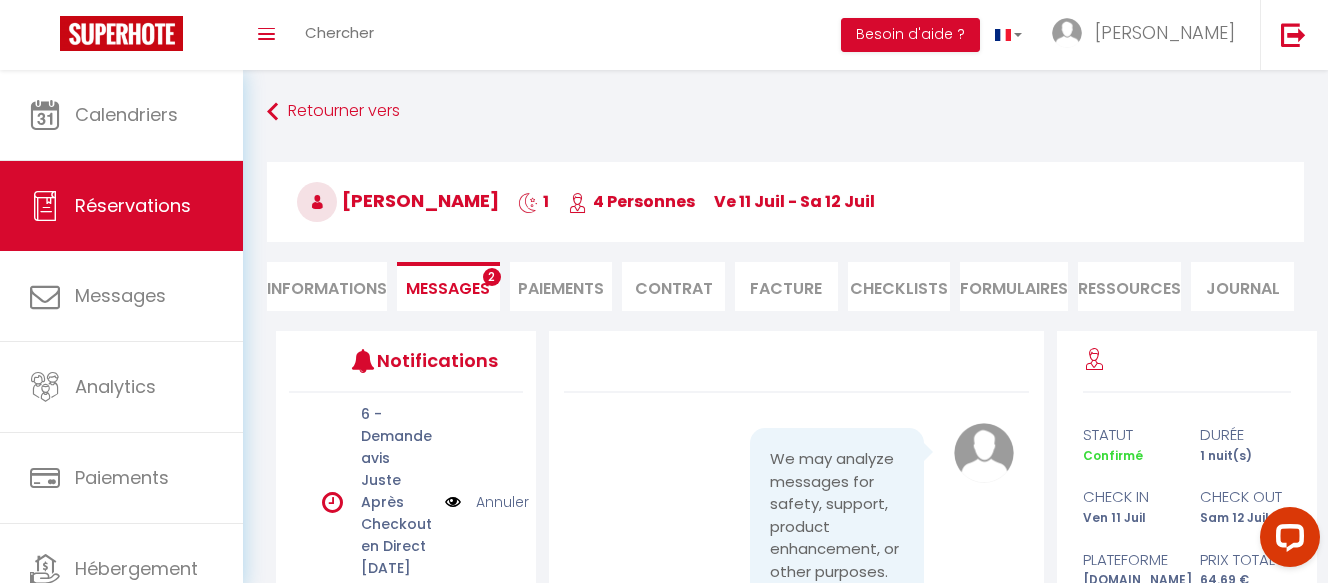scroll, scrollTop: 10633, scrollLeft: 0, axis: vertical 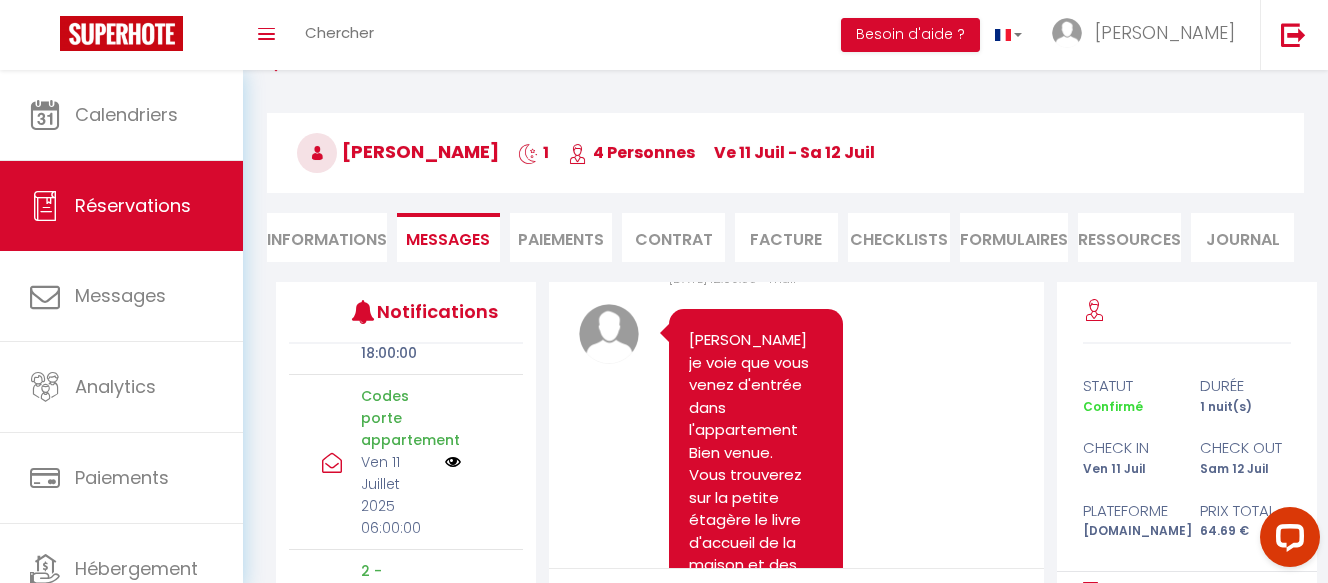 click on "5 - Notification checkout" at bounding box center (396, 243) 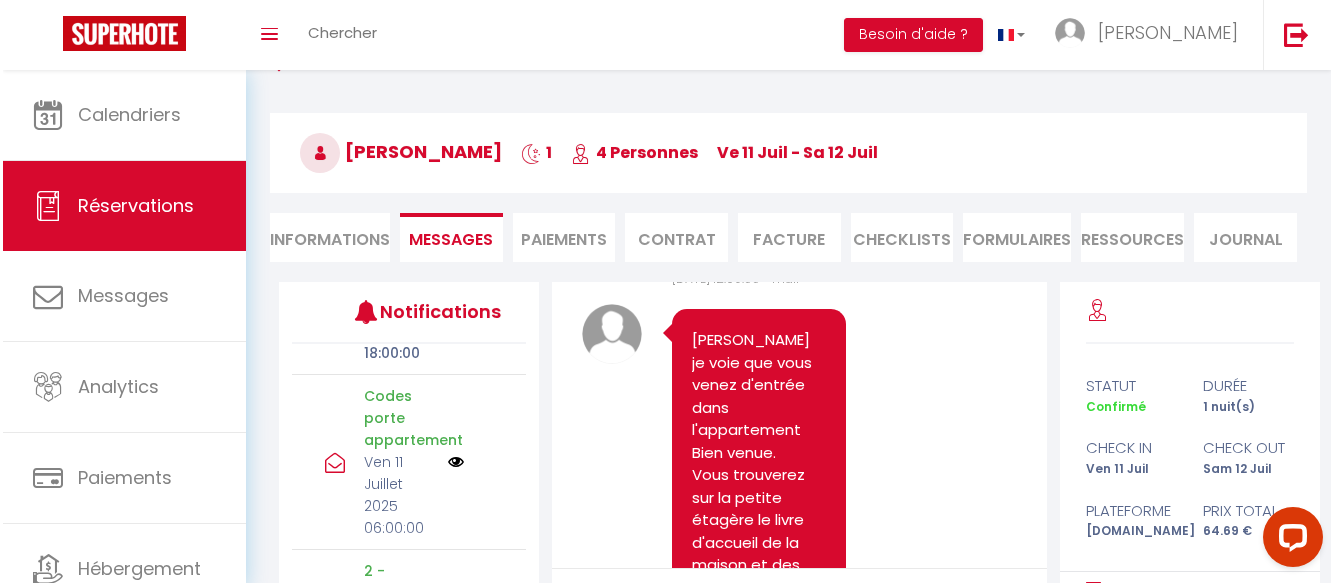 scroll, scrollTop: 9633, scrollLeft: 0, axis: vertical 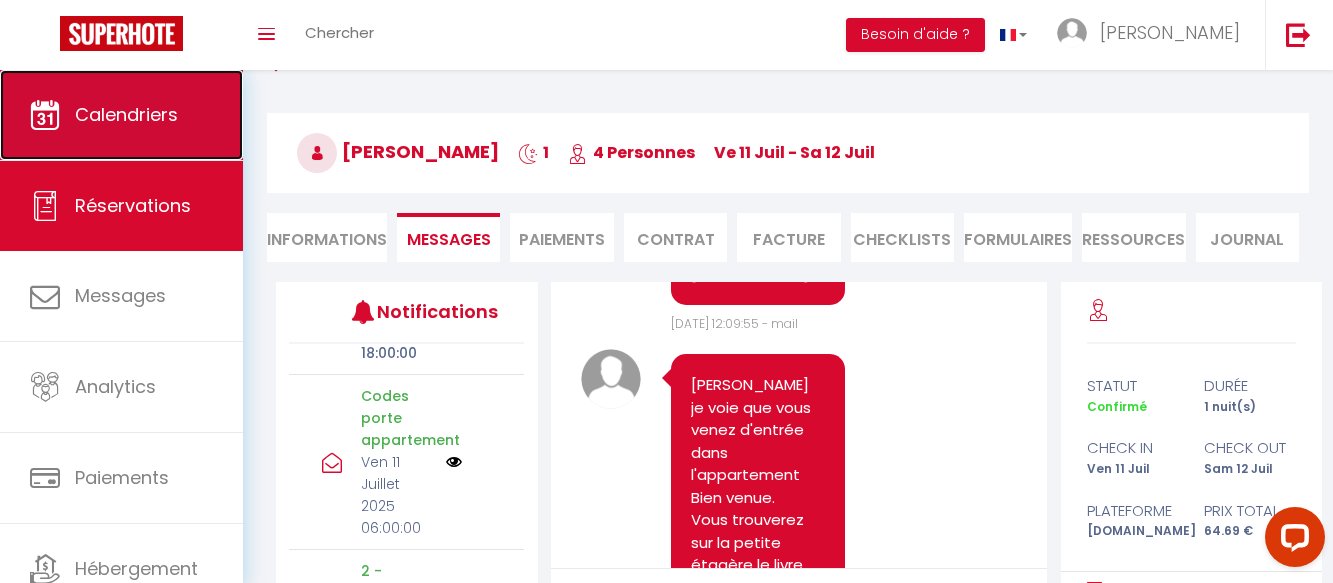click on "Calendriers" at bounding box center (126, 114) 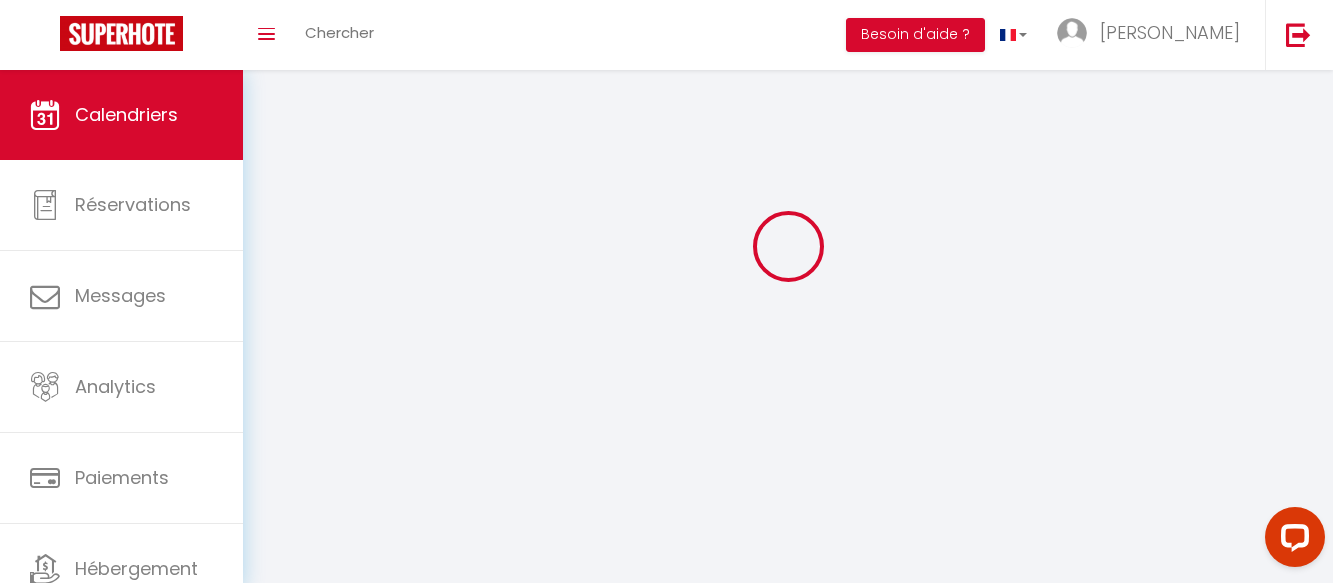 scroll, scrollTop: 0, scrollLeft: 0, axis: both 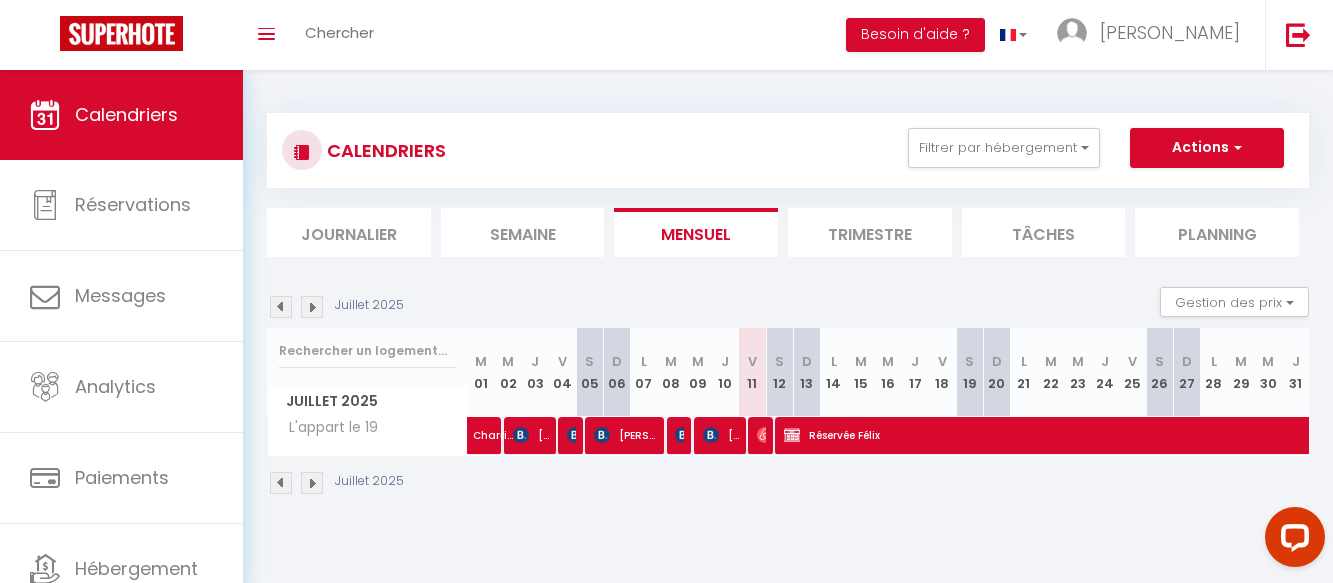 click at bounding box center (312, 307) 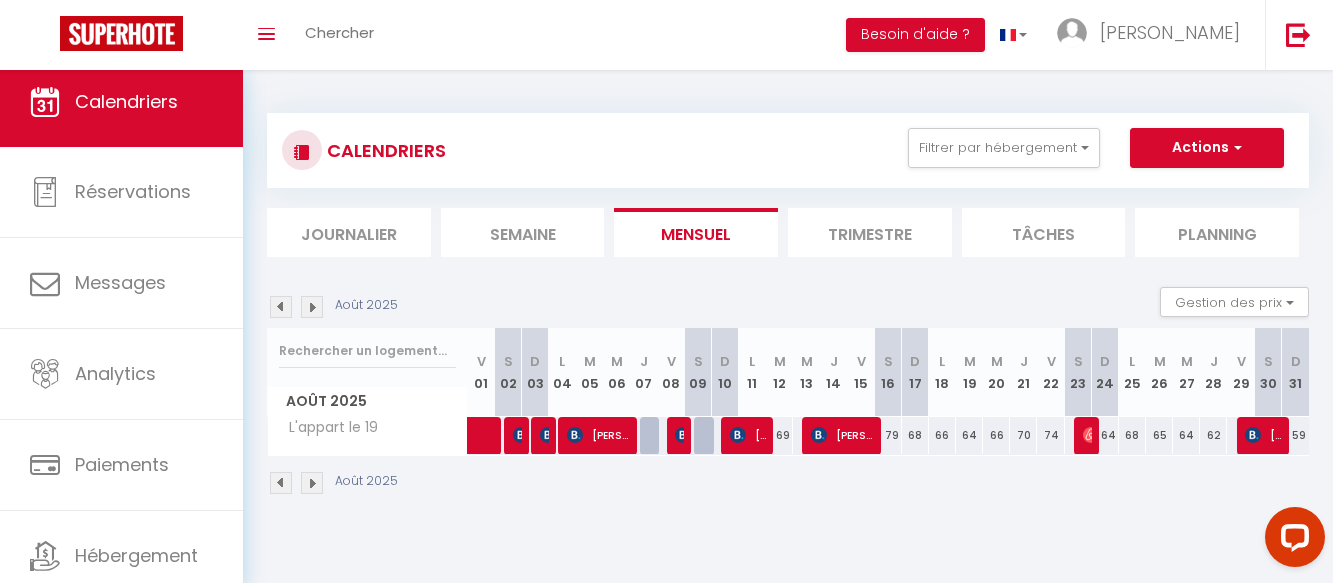 scroll, scrollTop: 0, scrollLeft: 0, axis: both 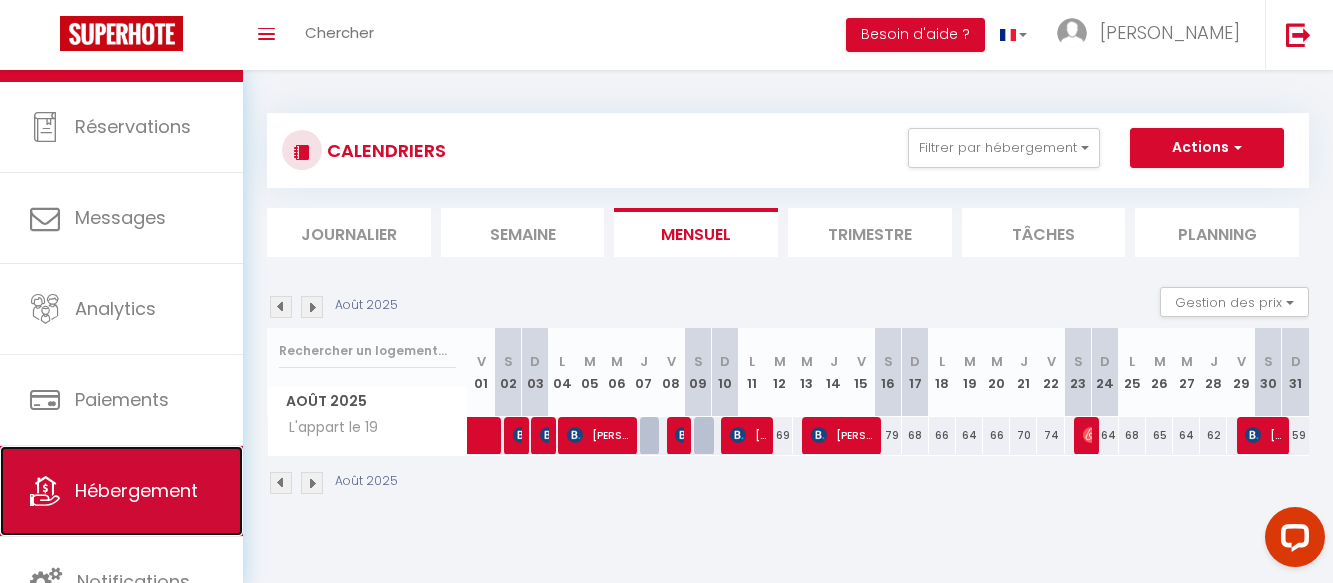 click on "Hébergement" at bounding box center [136, 490] 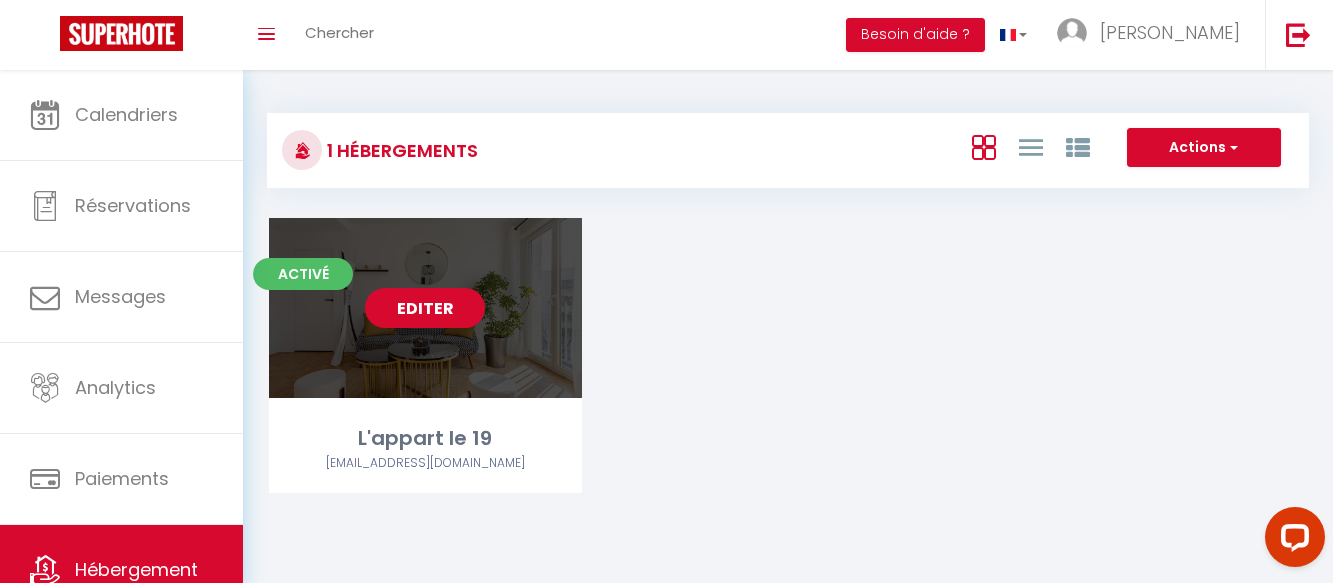click on "Editer" at bounding box center [425, 308] 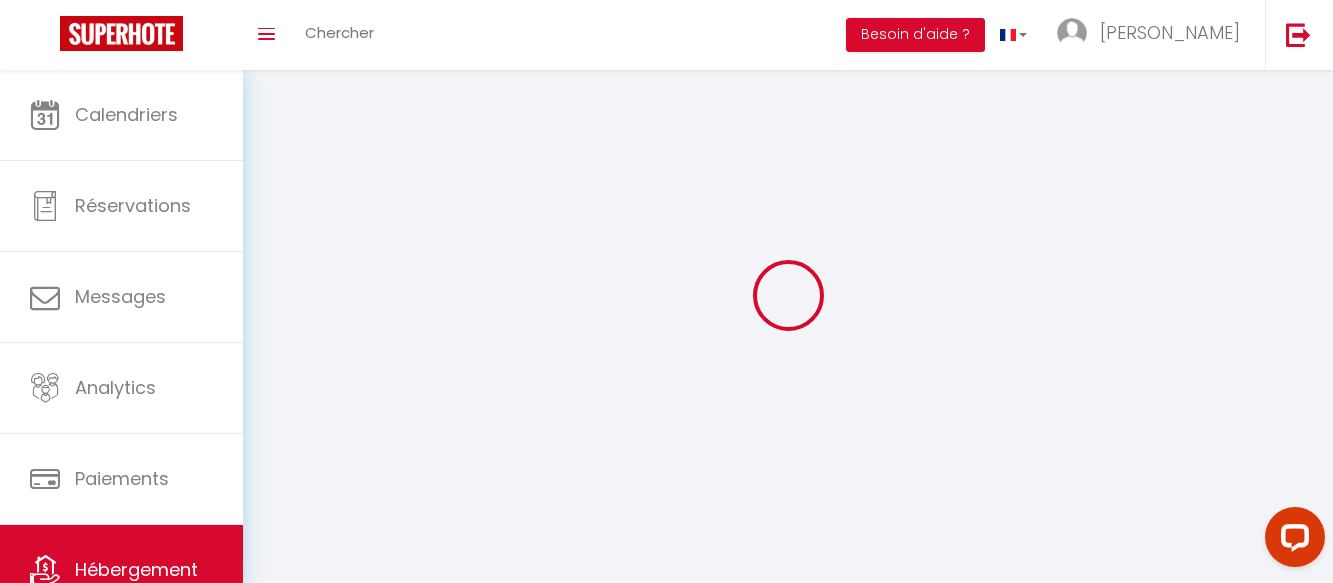 select on "28" 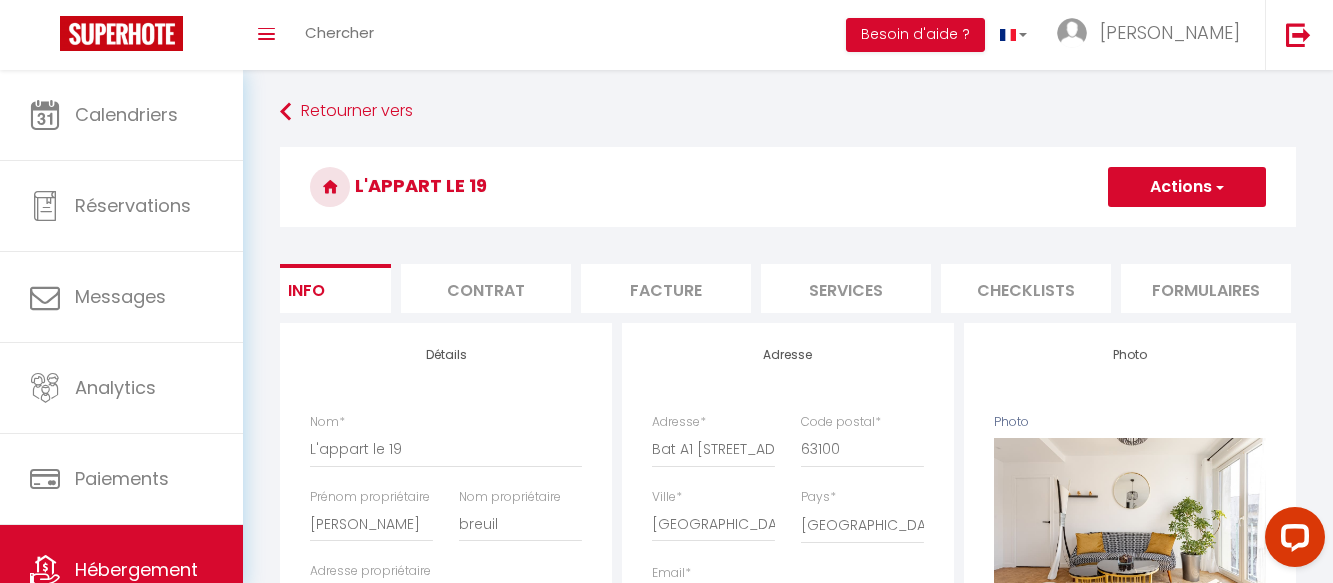 scroll, scrollTop: 0, scrollLeft: 86, axis: horizontal 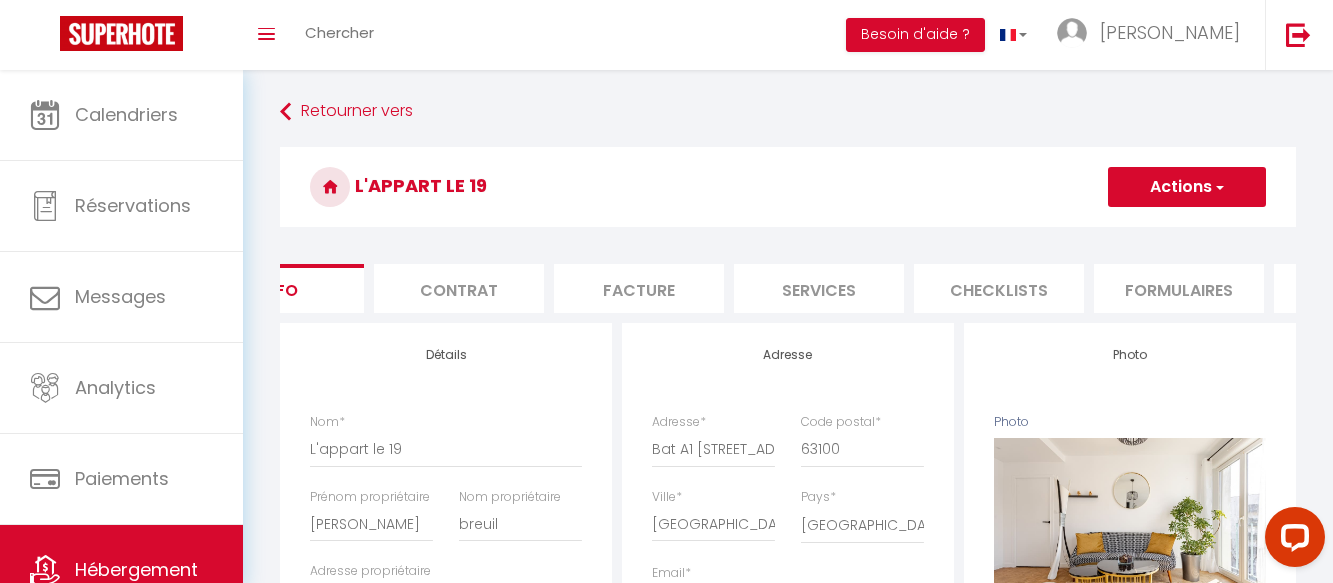 click on "L'appart le 19
Actions
Enregistrer   Dupliquer   Supprimer   Importer les réservations
Info
Contrat
Facture
Services
Checklists
Formulaires
Plateformes
Paramètres
website
Journal
Modèle personnalisé
×         Titre [PERSON_NAME]
Enregistrer
Liste de checklist
×   *     *                   Remove" at bounding box center [788, 909] 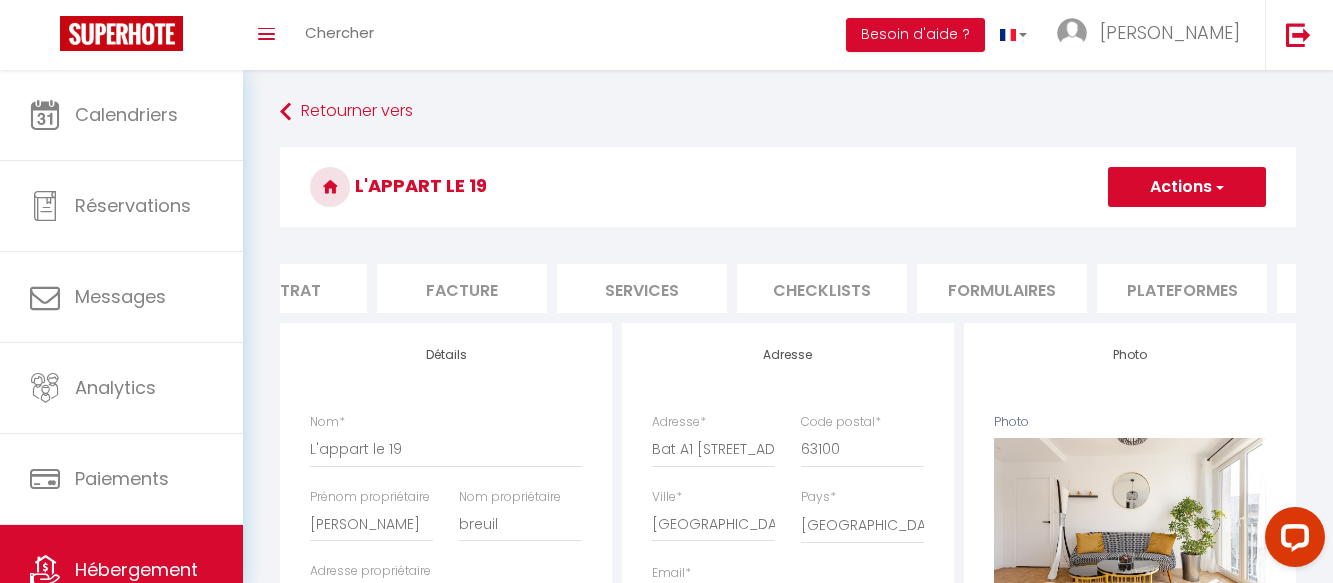 scroll, scrollTop: 0, scrollLeft: 430, axis: horizontal 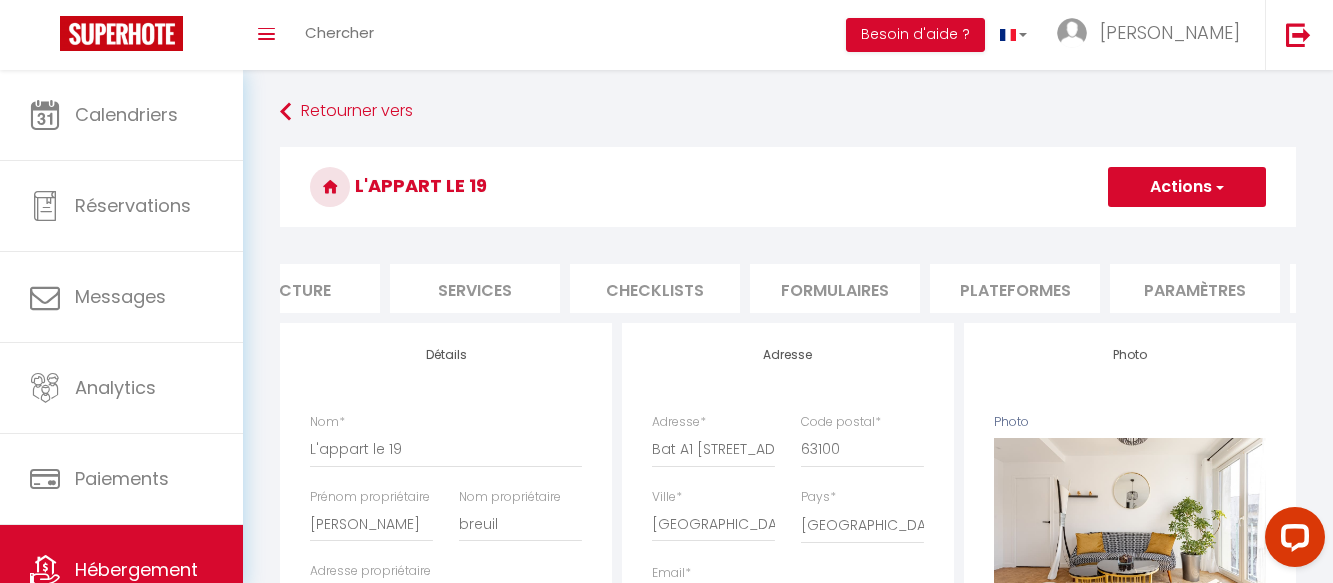 click on "Photo
Photo
Supprimer
Drag and drop a file here or click Ooops, something wrong appended. Remove   Drag and drop or click to replace" at bounding box center [1130, 997] 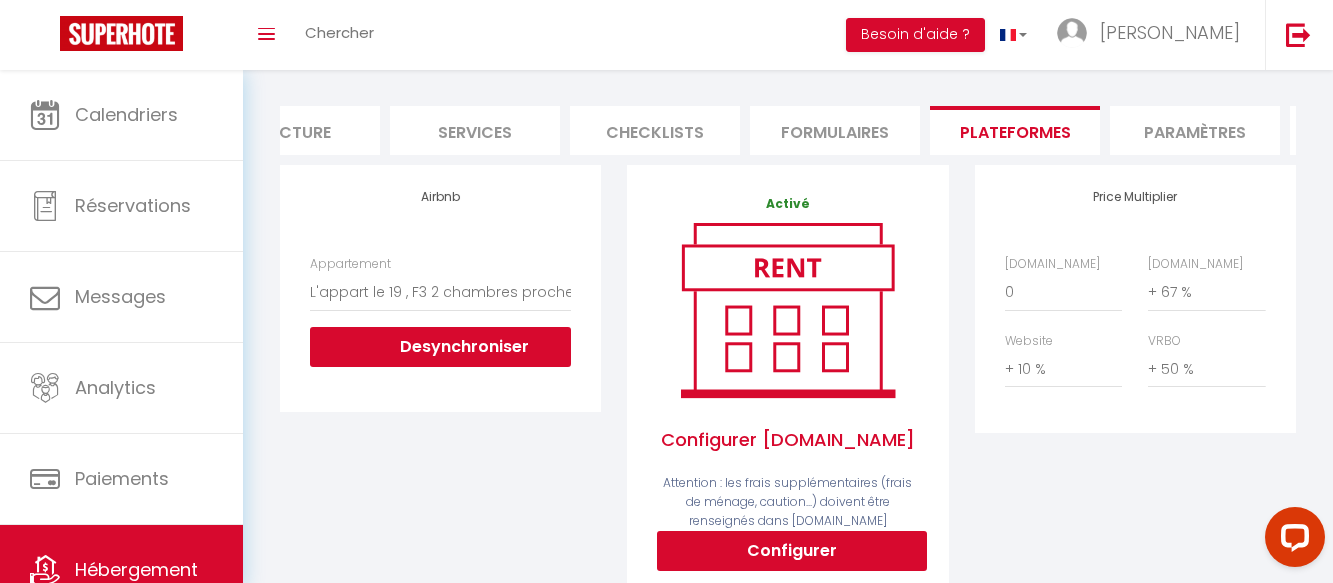 scroll, scrollTop: 156, scrollLeft: 0, axis: vertical 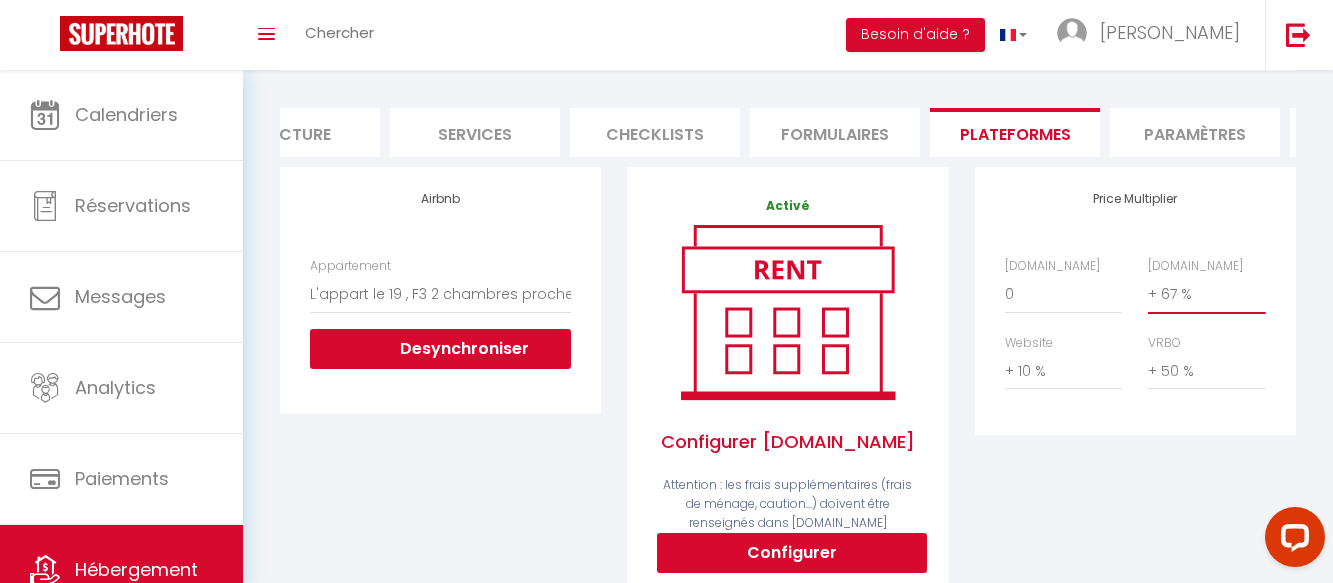 click on "0
+ 1 %
+ 2 %
+ 3 %
+ 4 %
+ 5 %
+ 6 %
+ 7 %
+ 8 %
+ 9 %" at bounding box center (1206, 294) 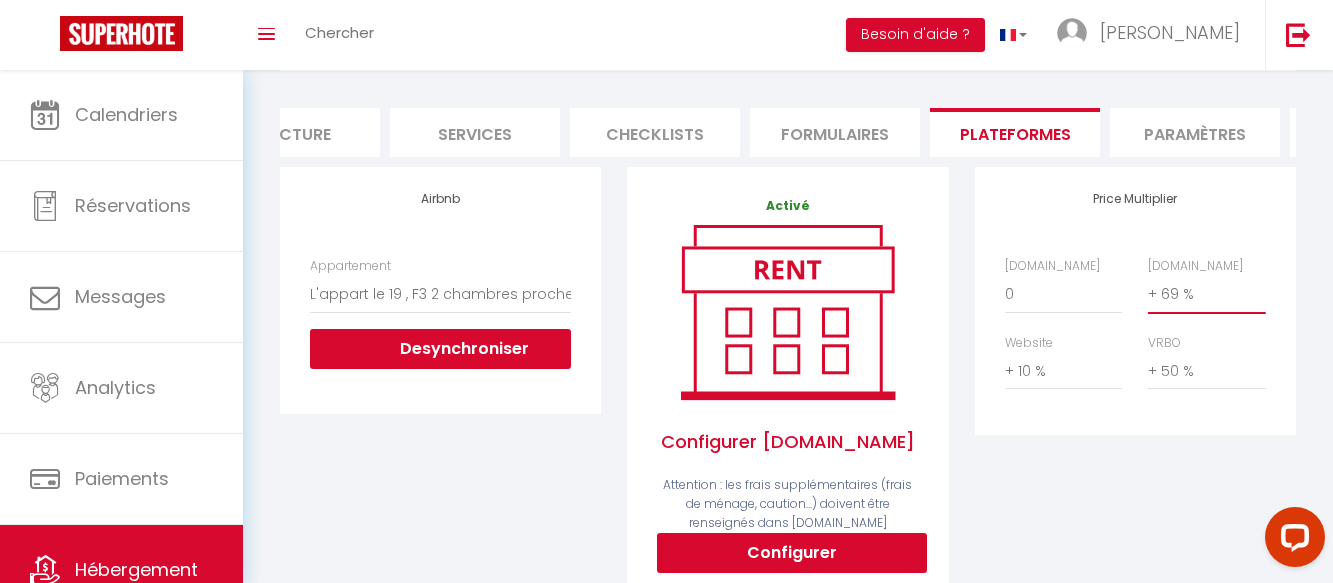 click on "0
+ 1 %
+ 2 %
+ 3 %
+ 4 %
+ 5 %
+ 6 %
+ 7 %
+ 8 %
+ 9 %" at bounding box center (1206, 294) 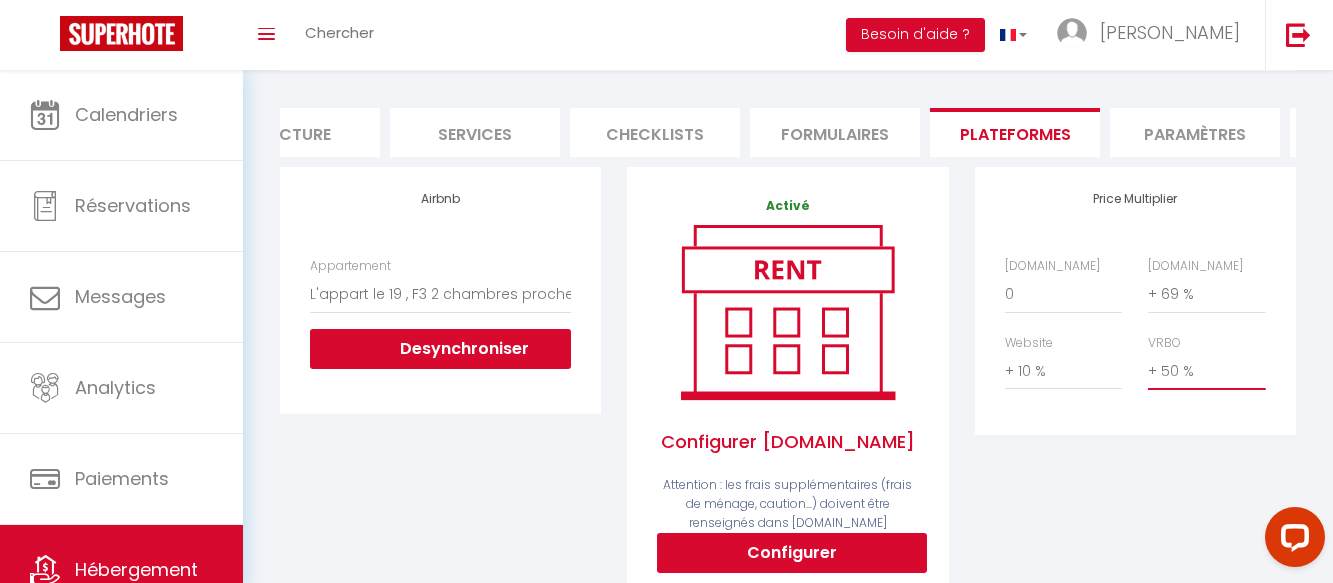 click on "0
+ 1 %
+ 2 %
+ 3 %
+ 4 %
+ 5 %
+ 6 %
+ 7 %
+ 8 %
+ 9 %" at bounding box center [1206, 371] 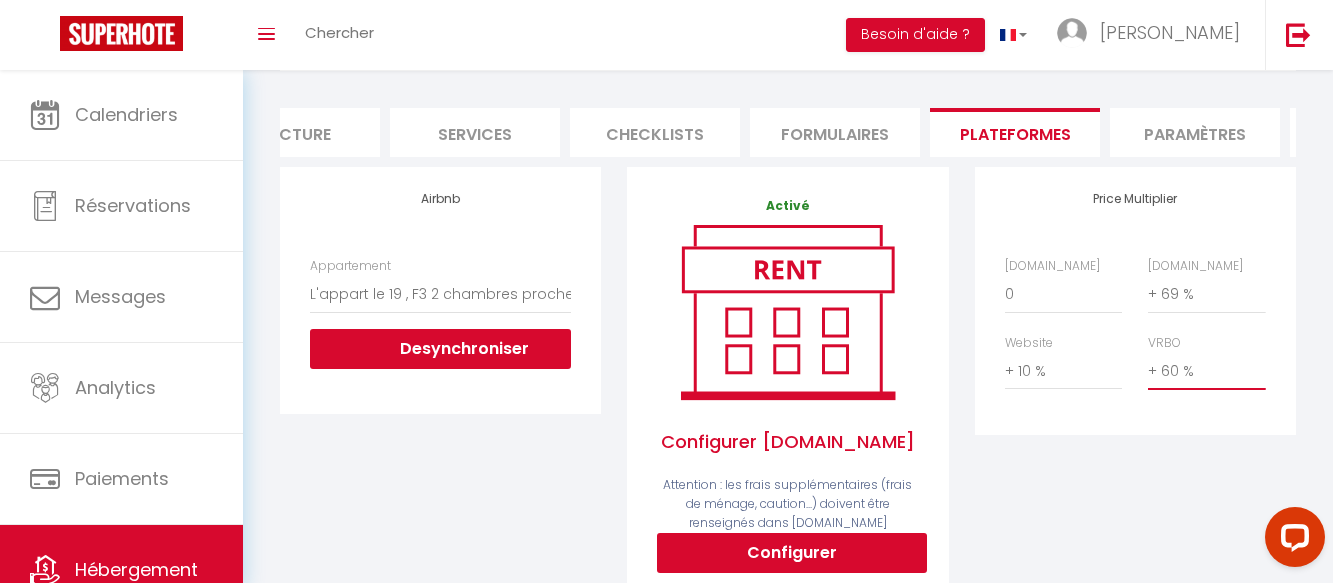 click on "0
+ 1 %
+ 2 %
+ 3 %
+ 4 %
+ 5 %
+ 6 %
+ 7 %
+ 8 %
+ 9 %" at bounding box center (1206, 371) 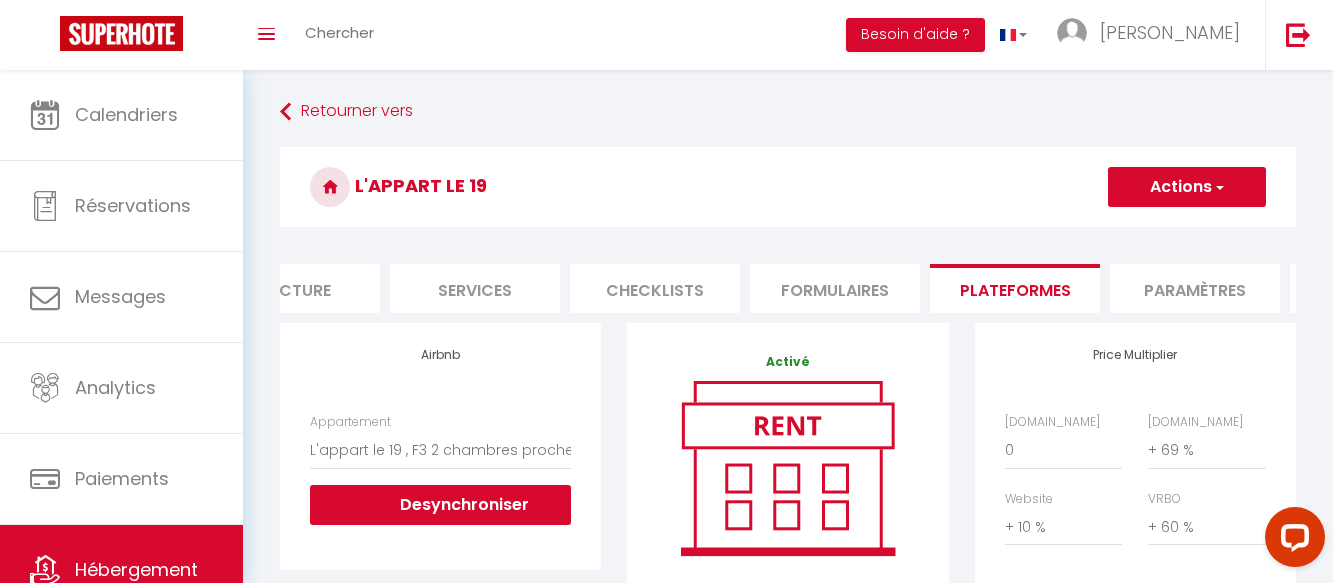click on "Actions" at bounding box center [1187, 187] 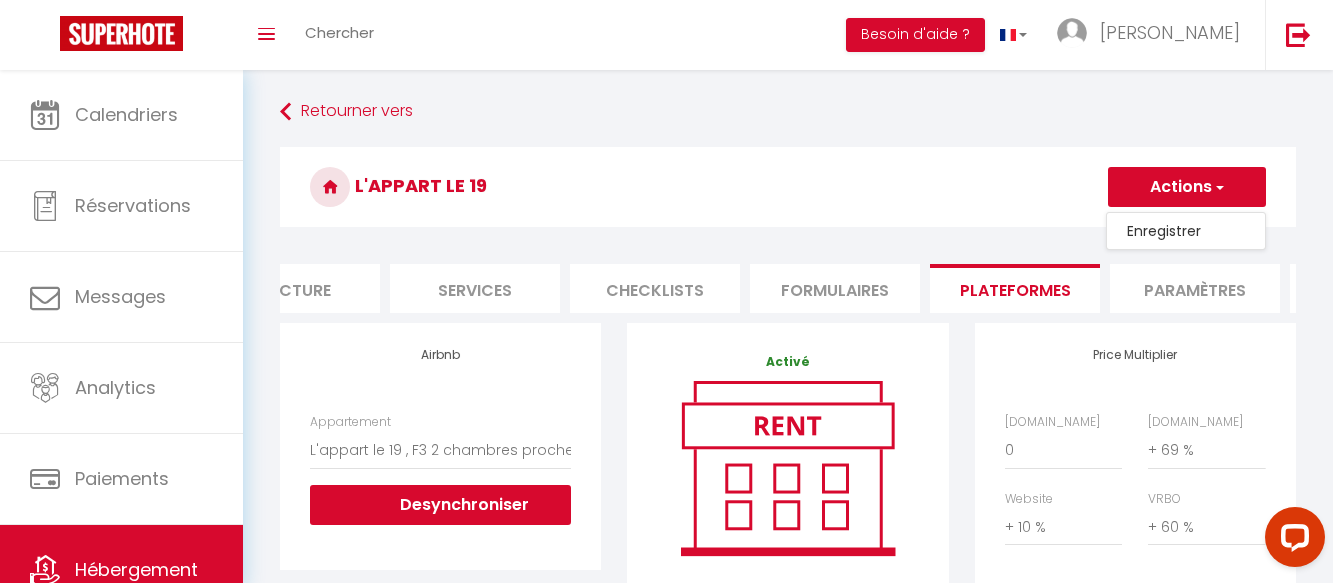 click on "L'appart le 19
Actions
Enregistrer" at bounding box center (788, 192) 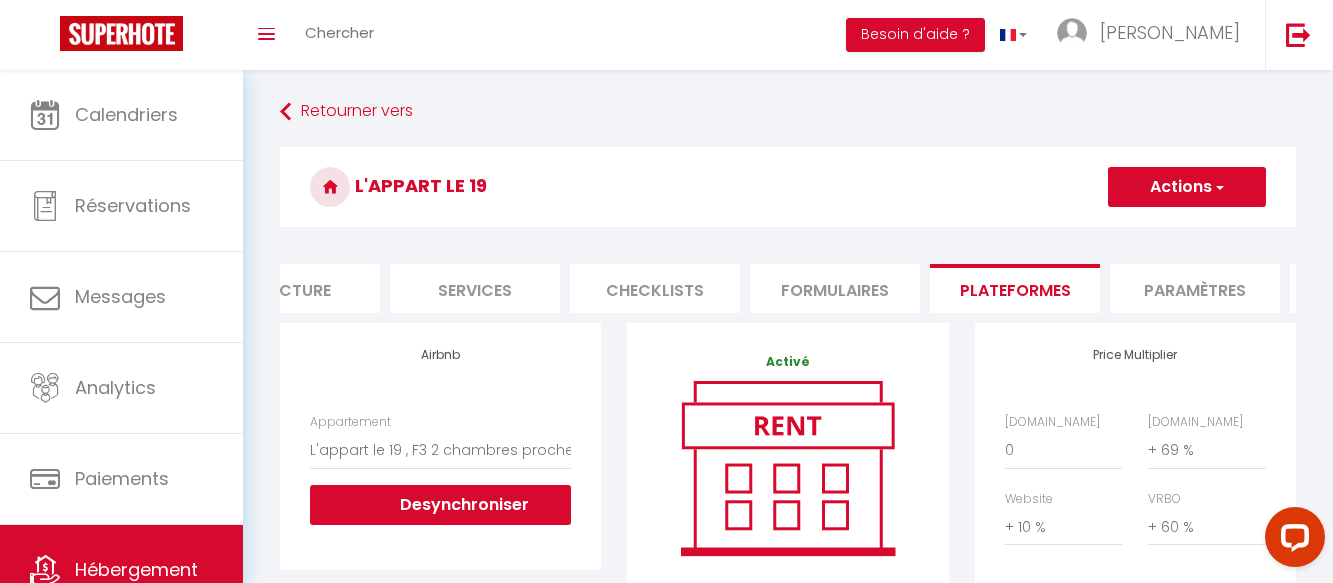 click on "Actions" at bounding box center [1187, 187] 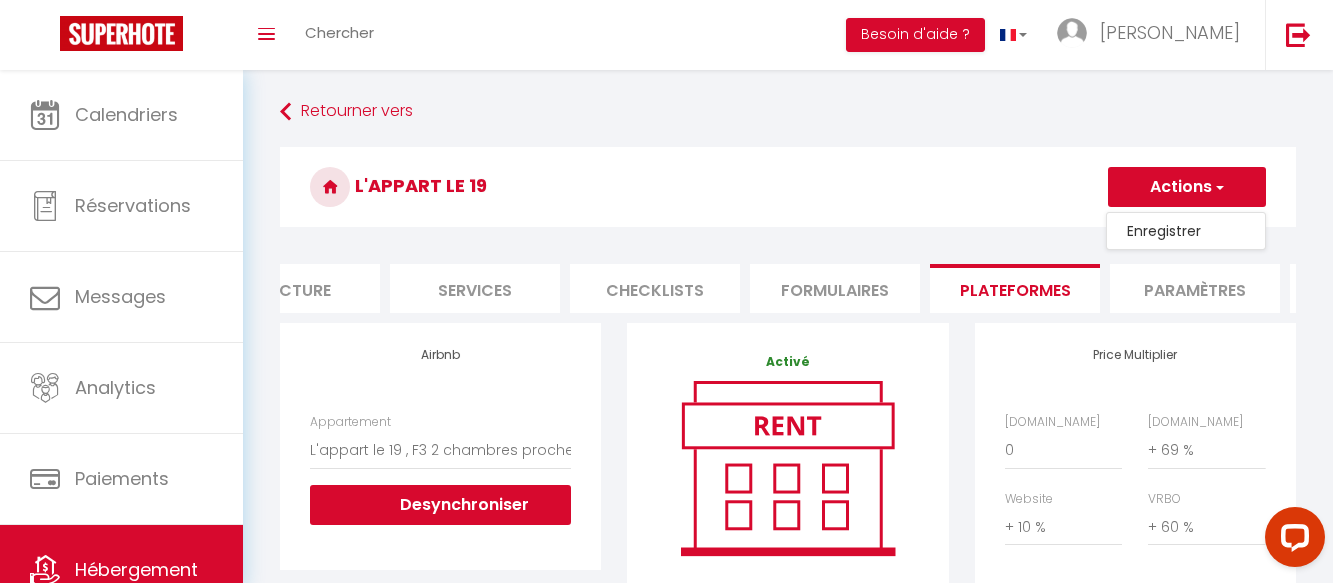 click on "Enregistrer" at bounding box center [1186, 231] 